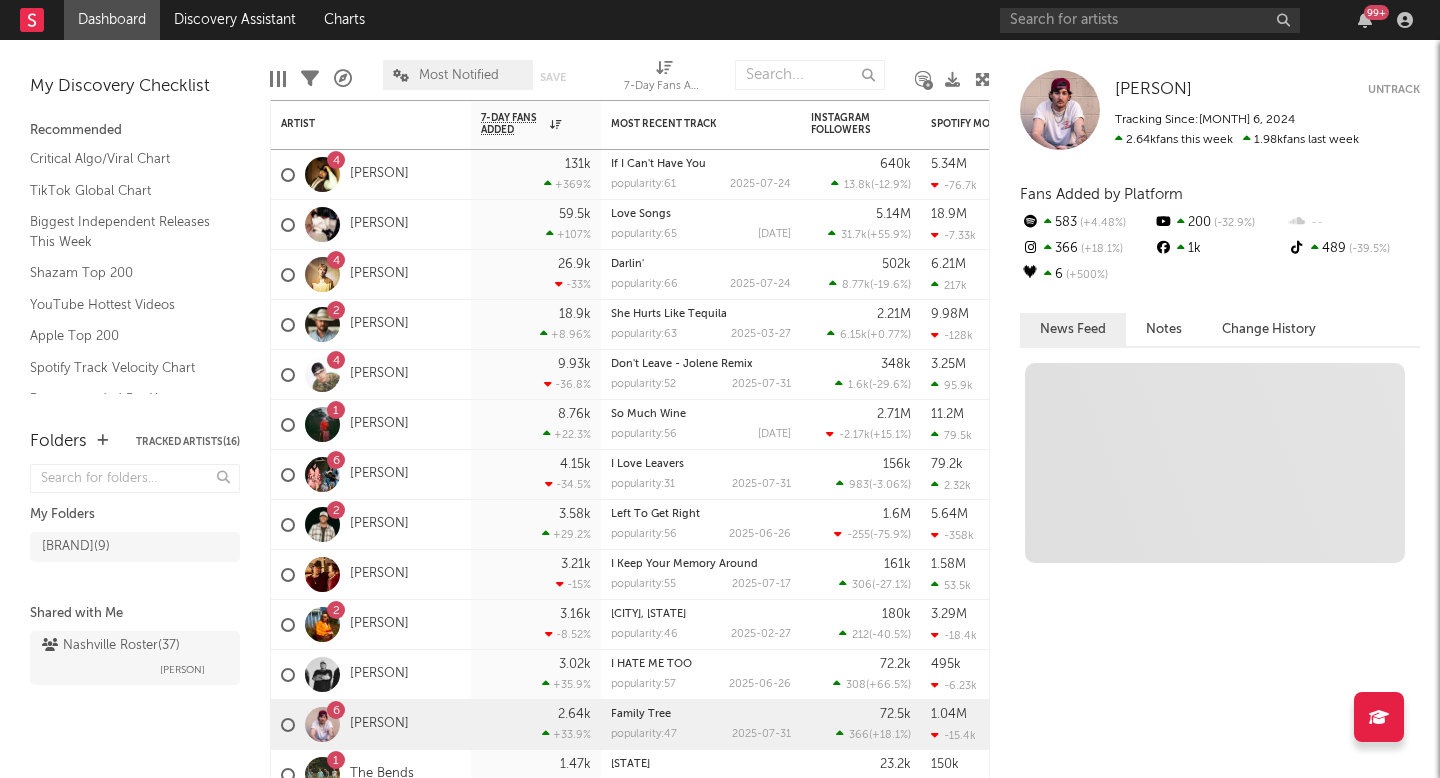 scroll, scrollTop: 0, scrollLeft: 0, axis: both 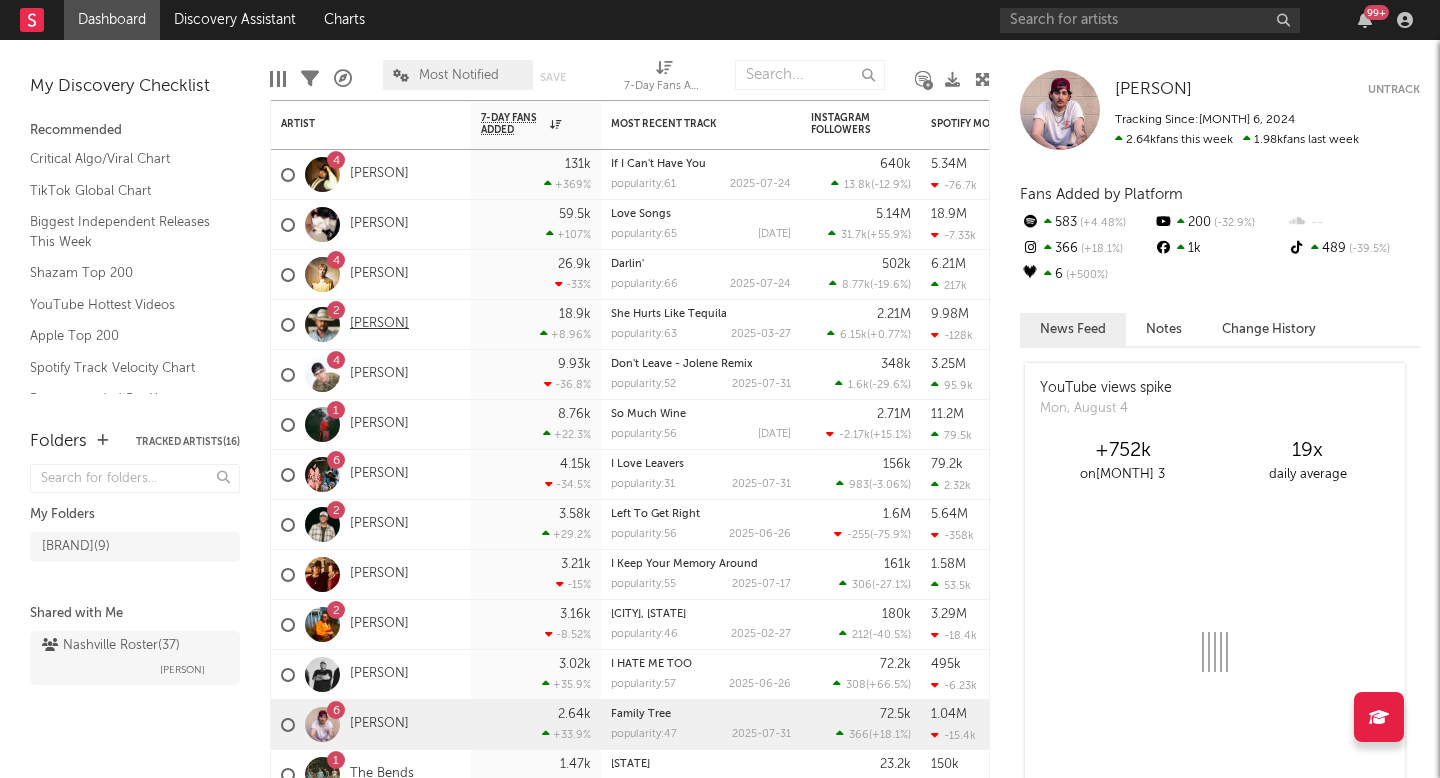 click on "[FIRST] [LAST]" at bounding box center [379, 324] 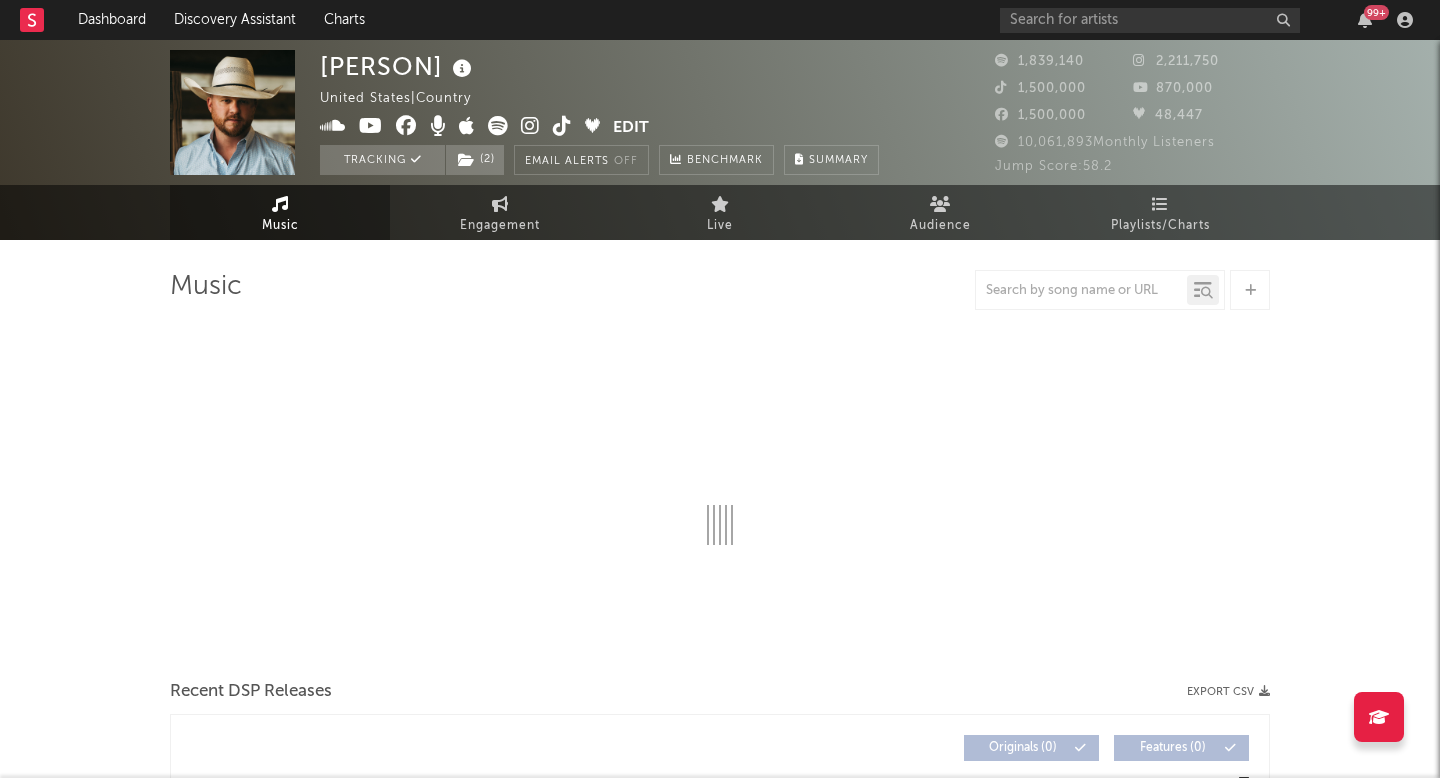 select on "6m" 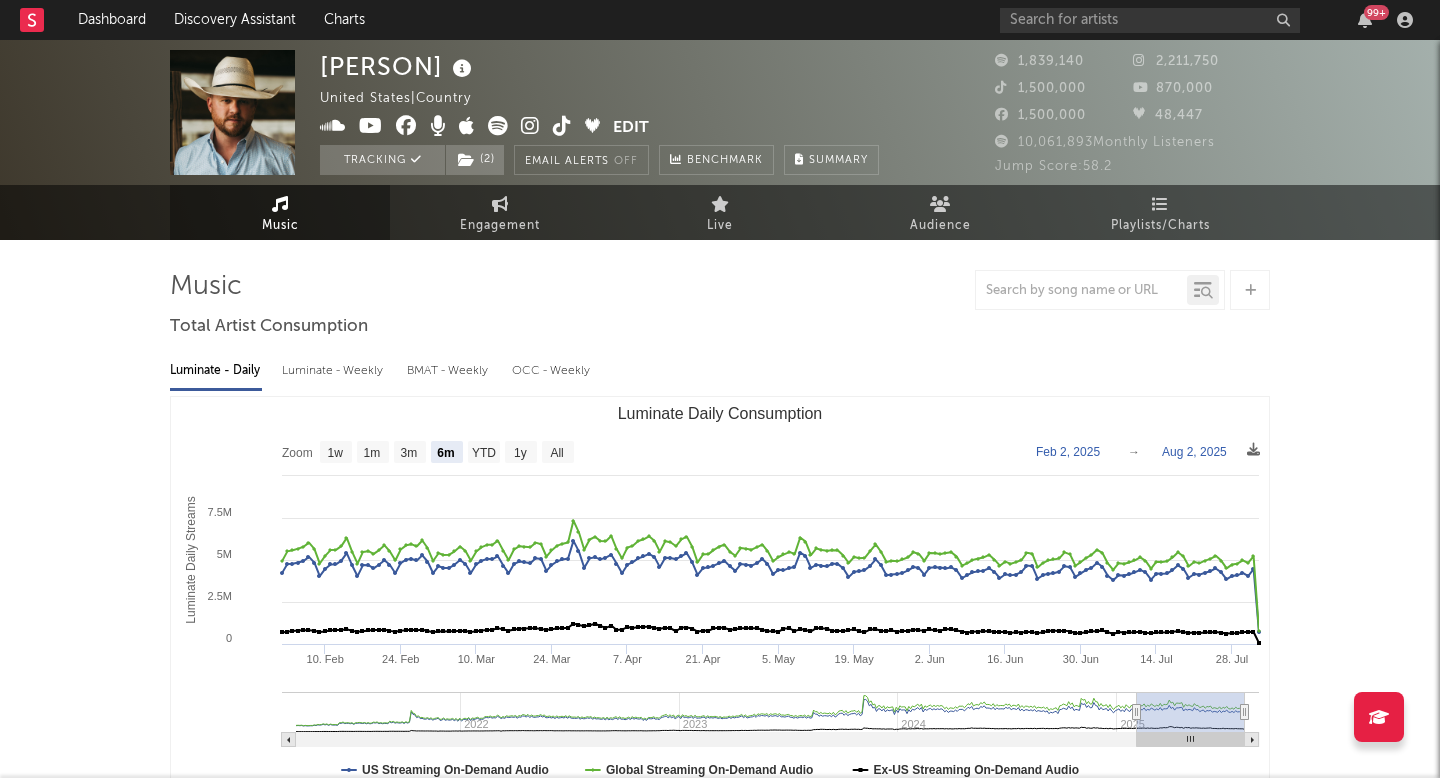 click on "1,839,140 2,211,750 1,500,000 870,000 1,500,000 48,447" at bounding box center (1132, 90) 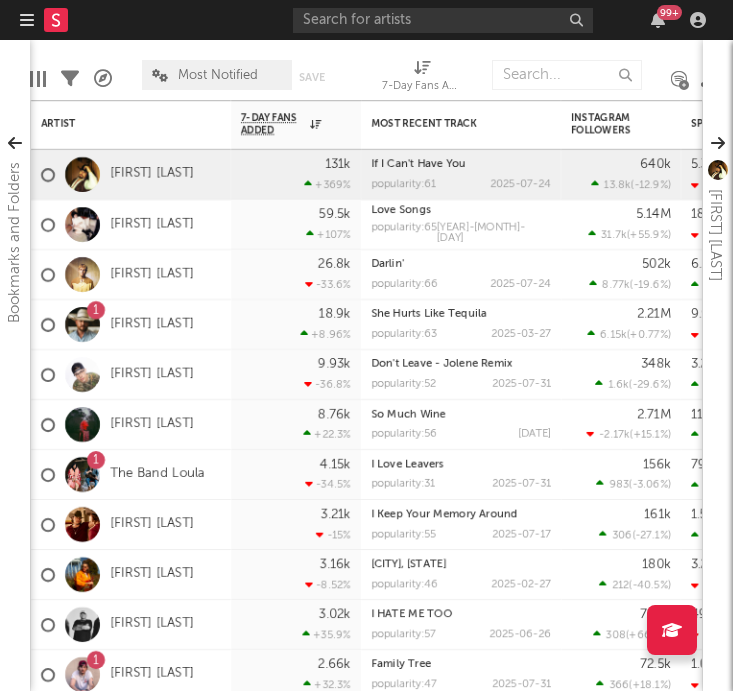 scroll, scrollTop: 0, scrollLeft: 0, axis: both 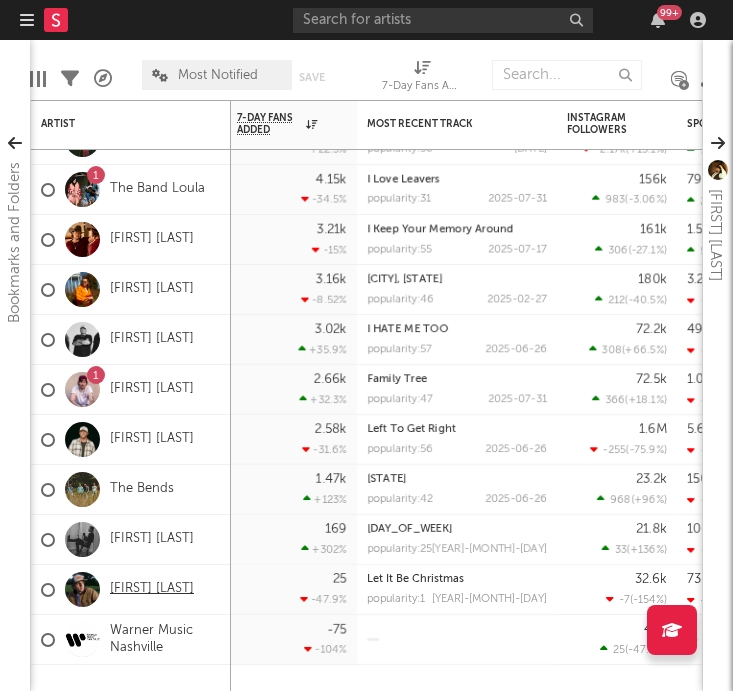 click on "[FIRST] [LAST]" at bounding box center (152, 589) 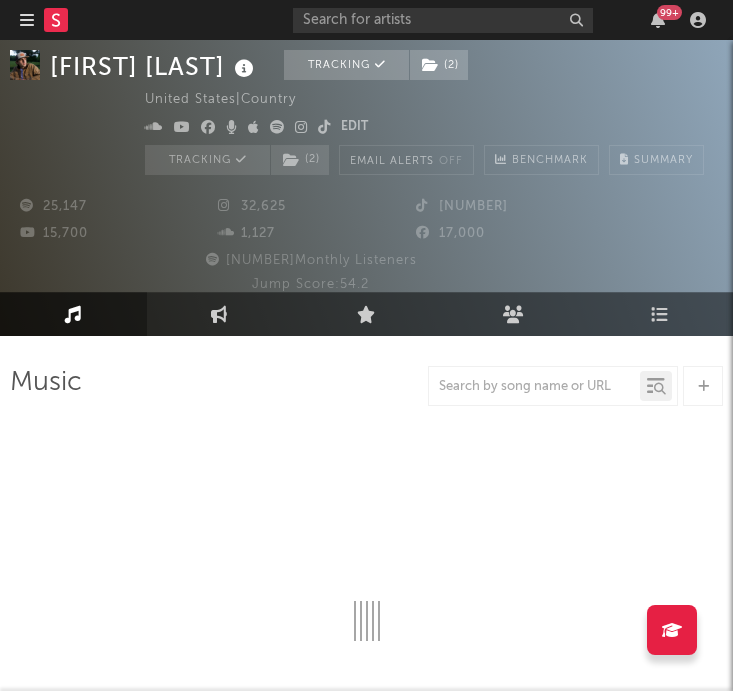 scroll, scrollTop: 27, scrollLeft: 0, axis: vertical 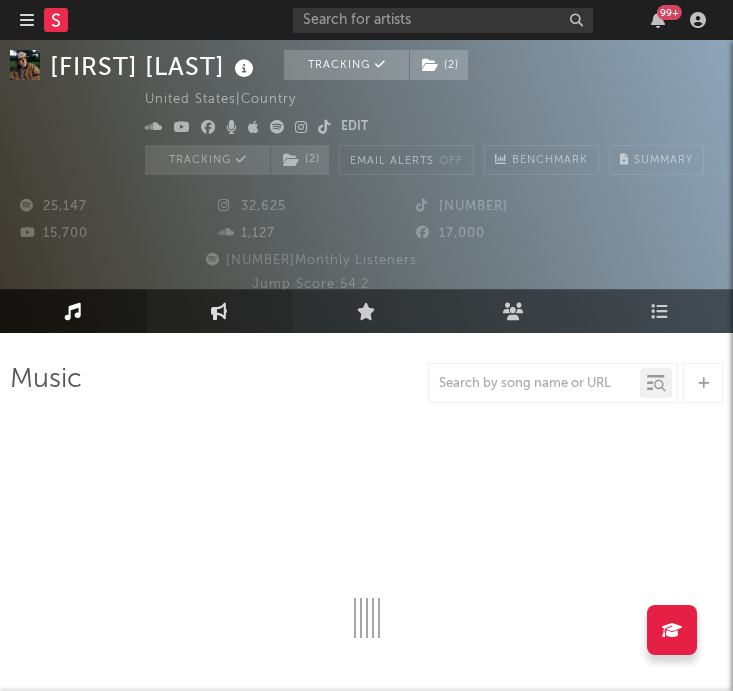 click on "Engagement" at bounding box center (220, 311) 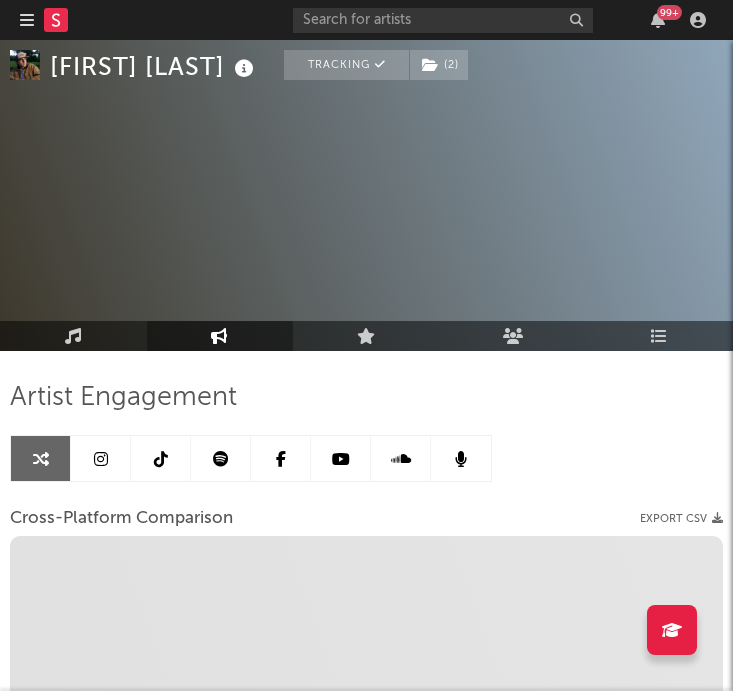 scroll, scrollTop: 0, scrollLeft: 0, axis: both 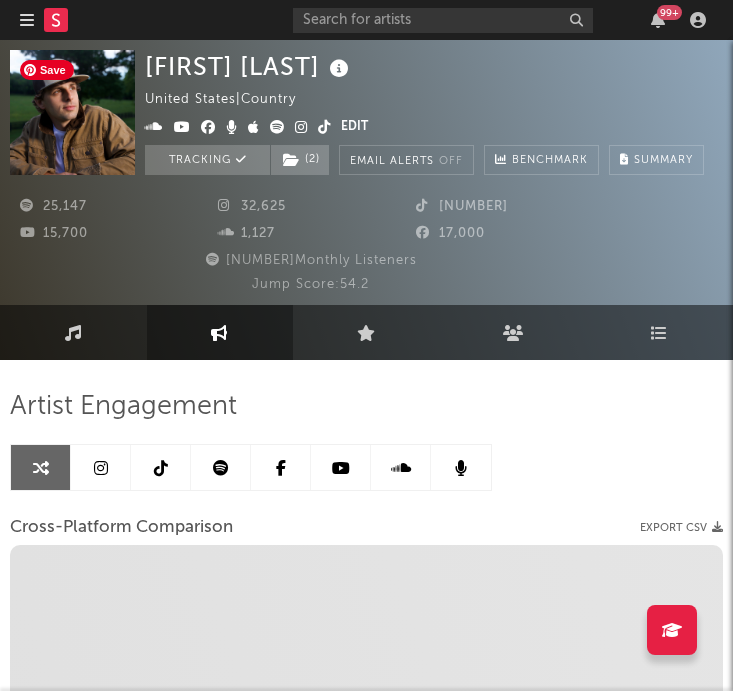 select on "1m" 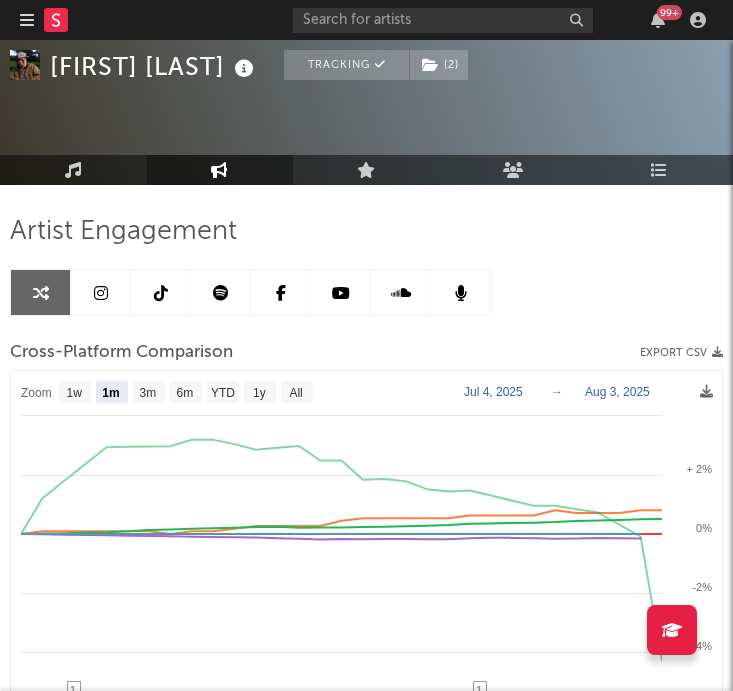 scroll, scrollTop: 447, scrollLeft: 0, axis: vertical 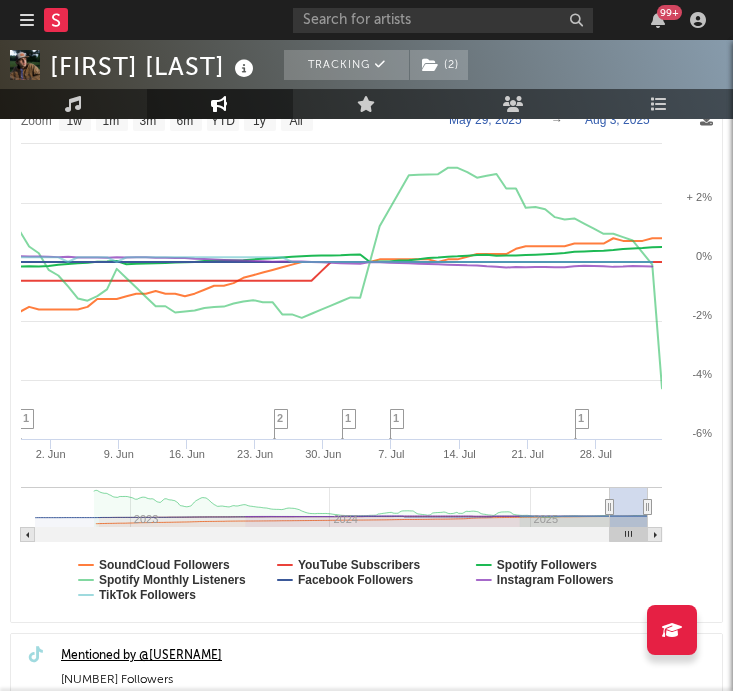 type on "2025-05-24" 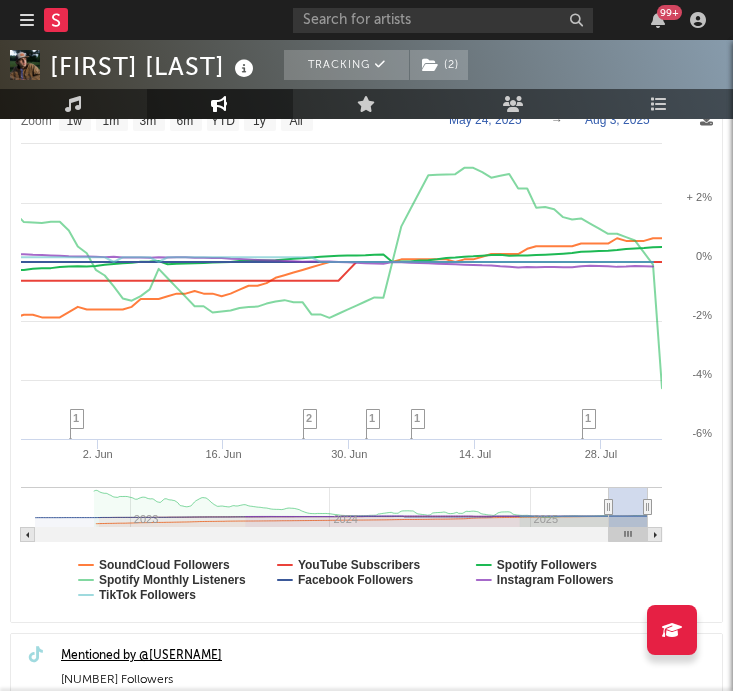 select on "1w" 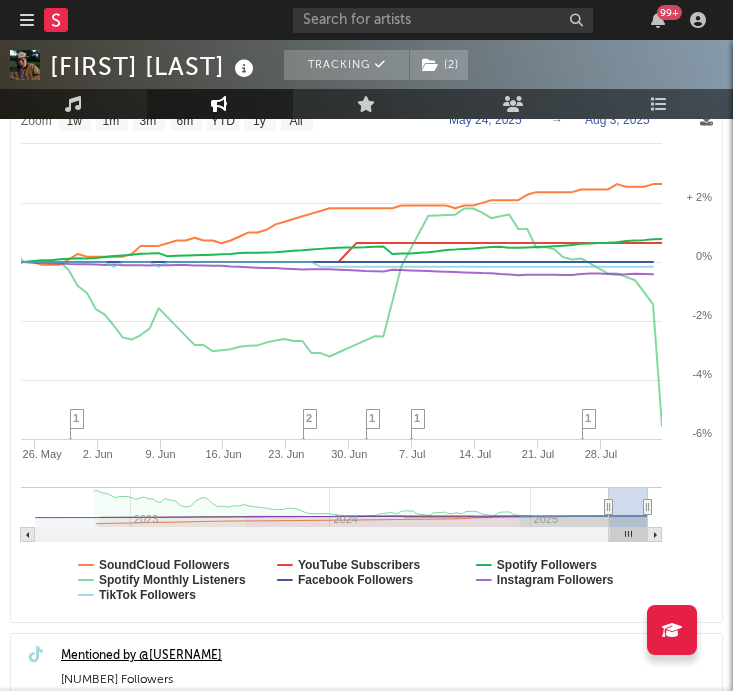 drag, startPoint x: 633, startPoint y: 503, endPoint x: 580, endPoint y: 511, distance: 53.600372 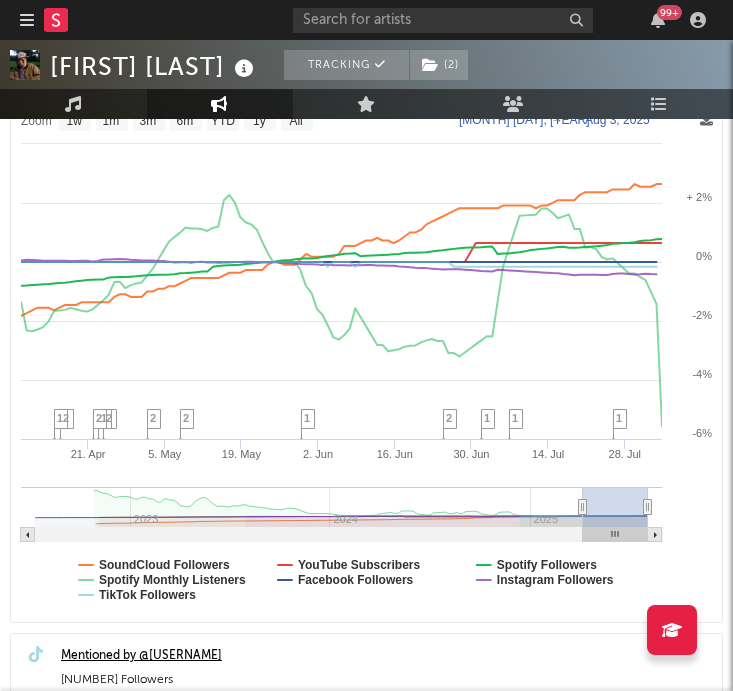 type on "2025-02-25" 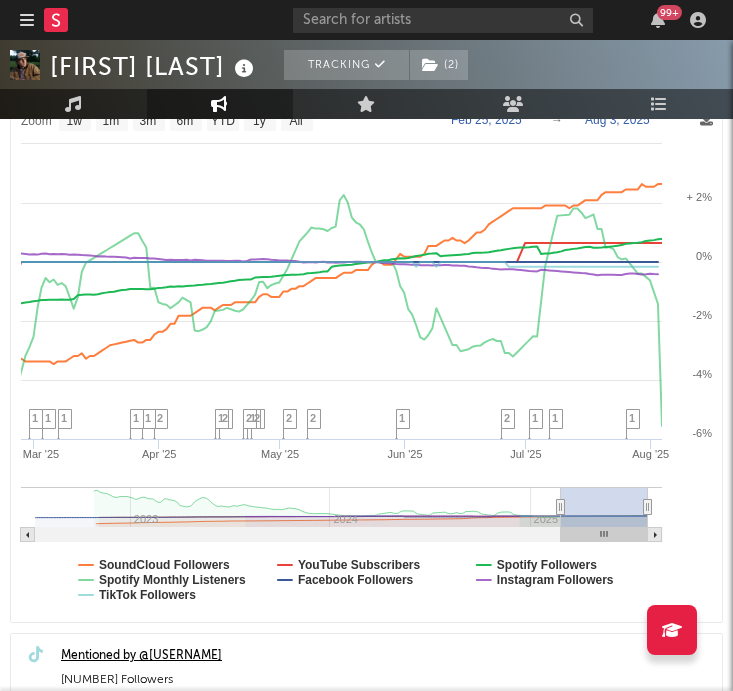 drag, startPoint x: 610, startPoint y: 507, endPoint x: 561, endPoint y: 509, distance: 49.0408 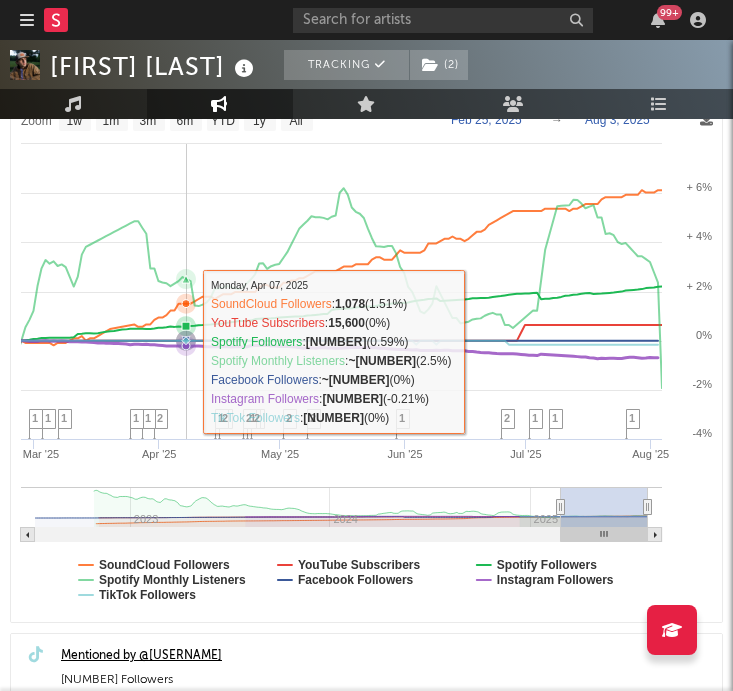 click 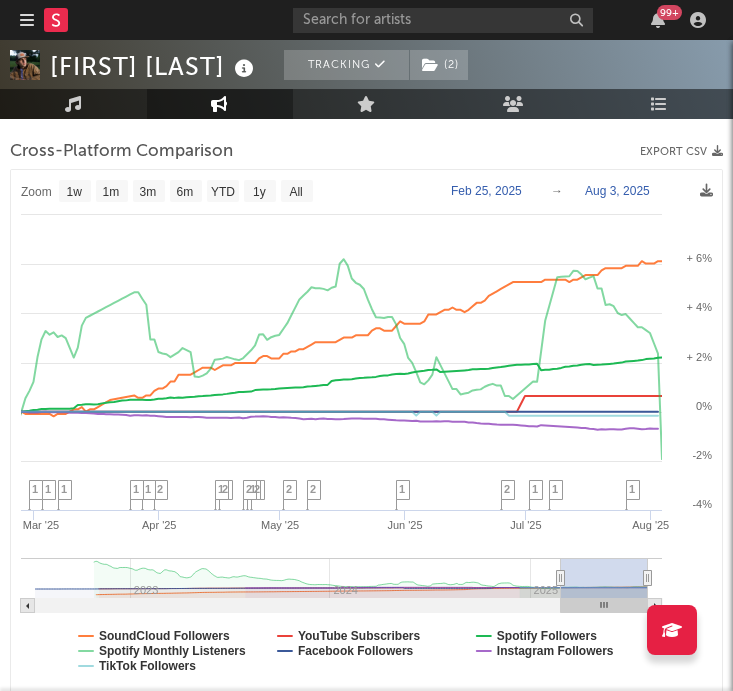 scroll, scrollTop: 357, scrollLeft: 0, axis: vertical 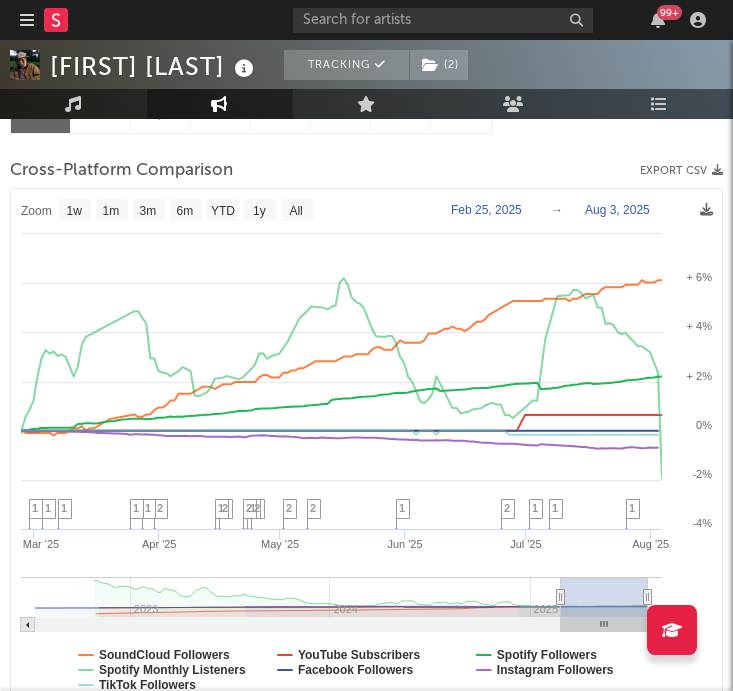 drag, startPoint x: 604, startPoint y: 617, endPoint x: 657, endPoint y: 618, distance: 53.009434 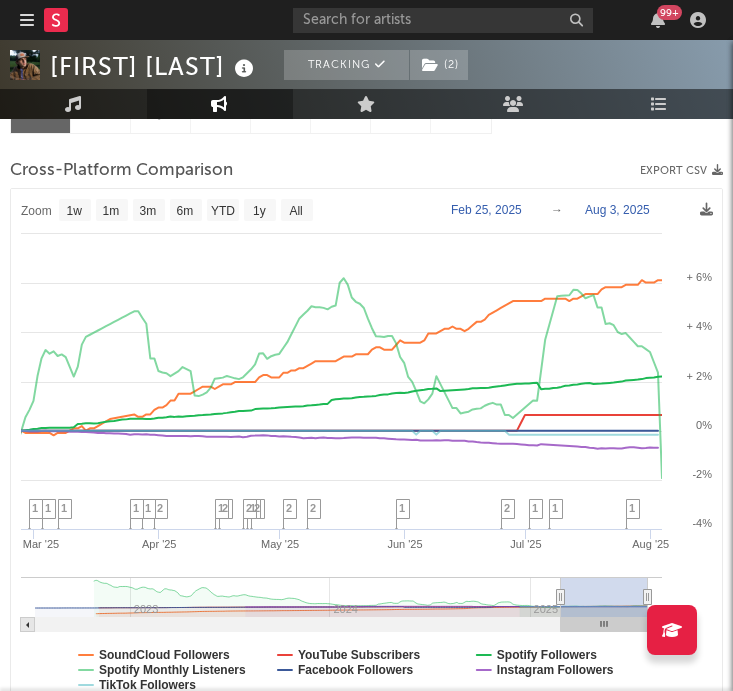 drag, startPoint x: 604, startPoint y: 622, endPoint x: 680, endPoint y: 622, distance: 76 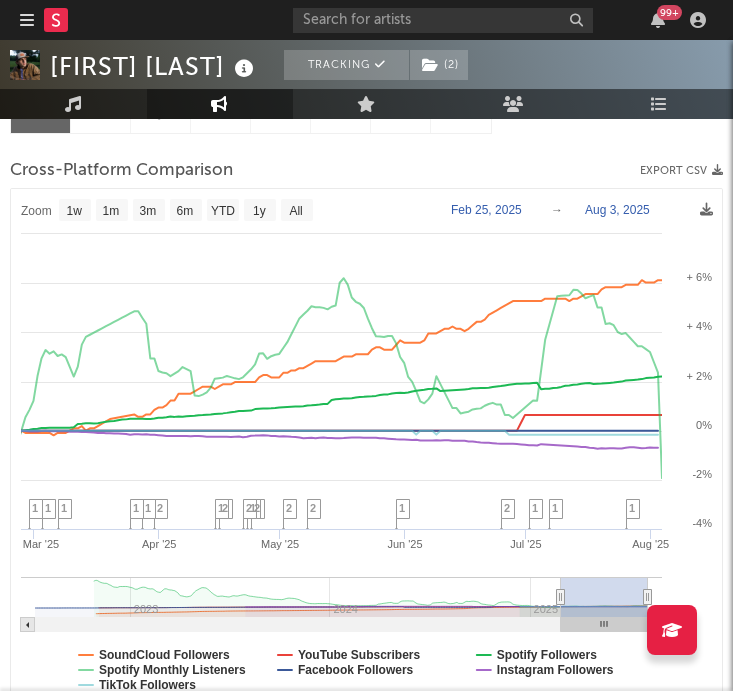type on "2025-07-31" 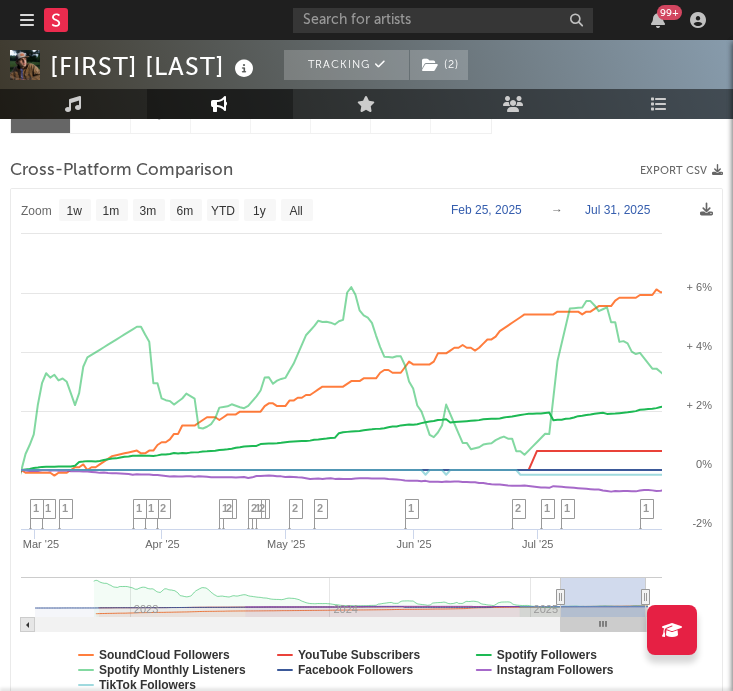 drag, startPoint x: 644, startPoint y: 596, endPoint x: 678, endPoint y: 596, distance: 34 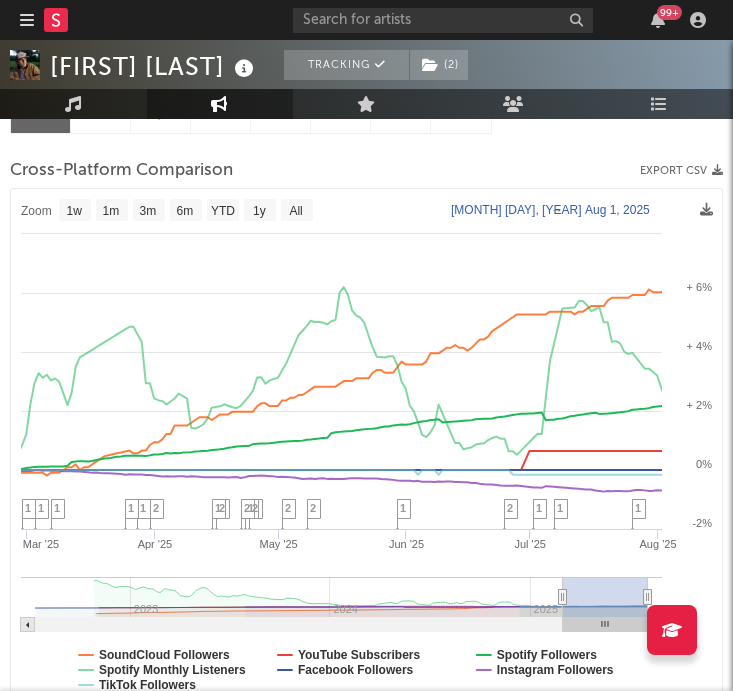type on "2025-03-01" 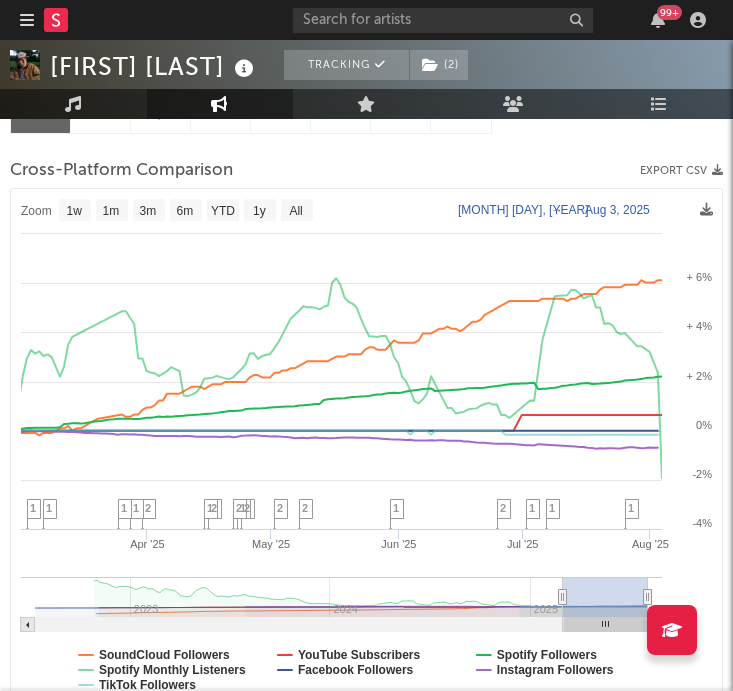 select on "1w" 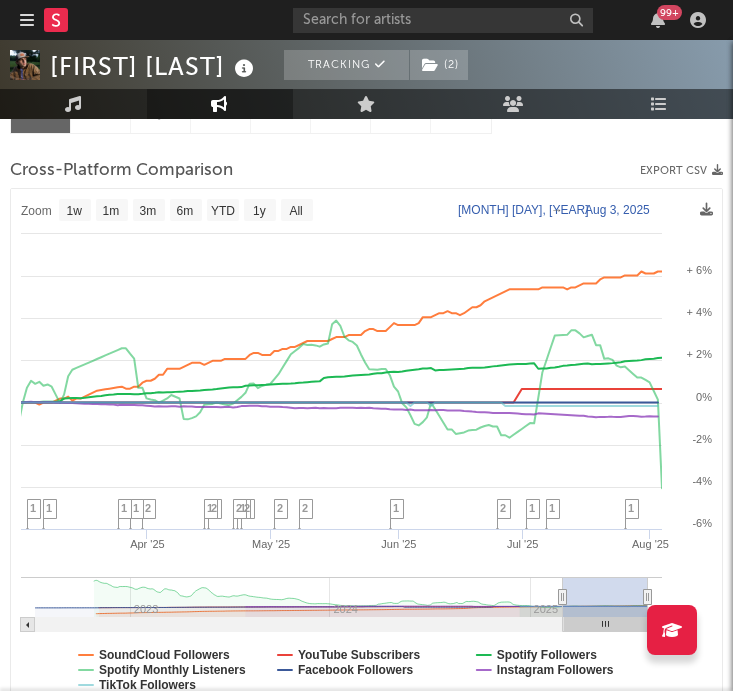 drag, startPoint x: 566, startPoint y: 598, endPoint x: 612, endPoint y: 600, distance: 46.043457 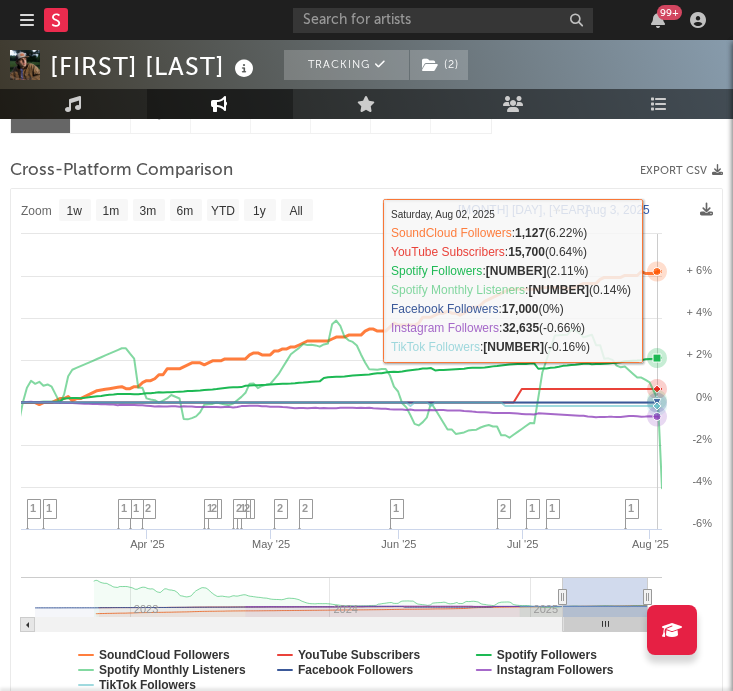 click 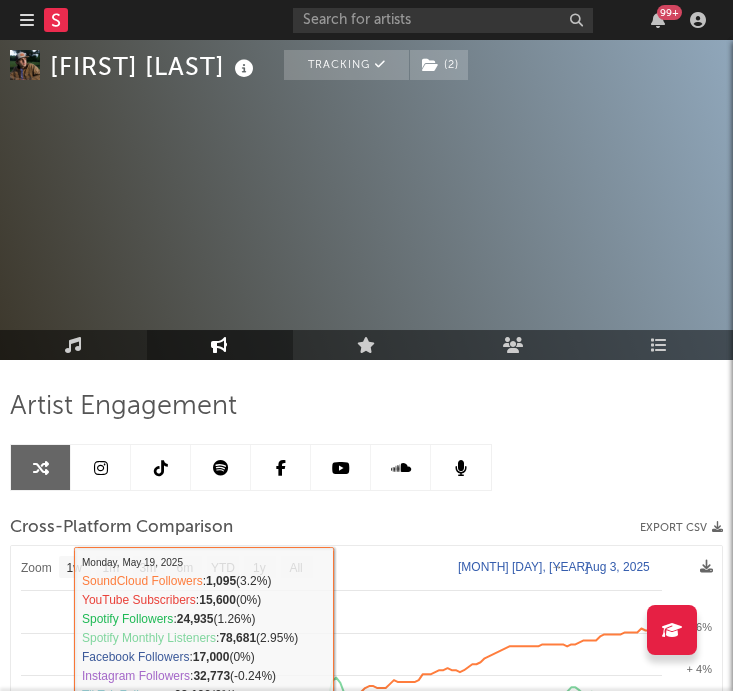 select on "1w" 